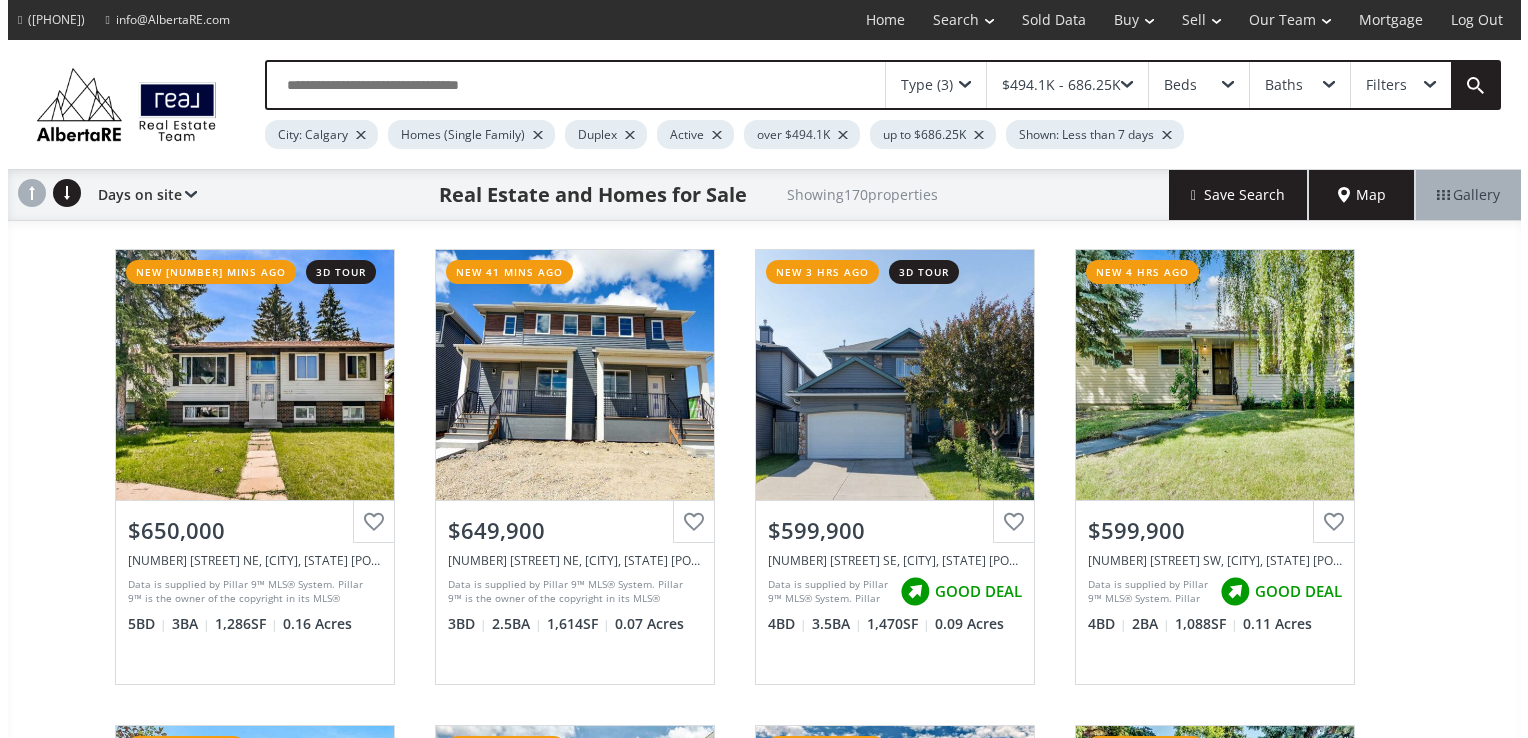 scroll, scrollTop: 0, scrollLeft: 0, axis: both 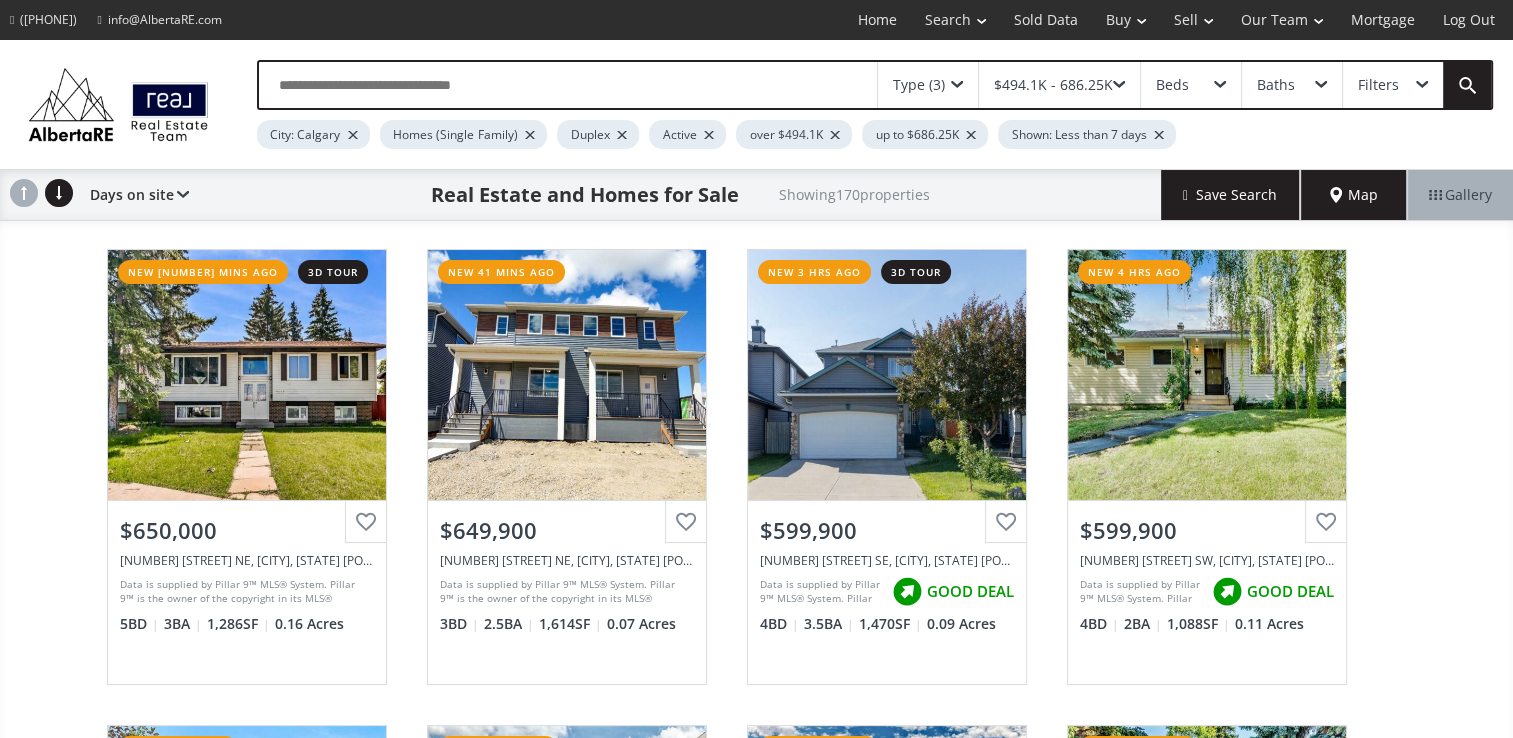 click at bounding box center [957, 85] 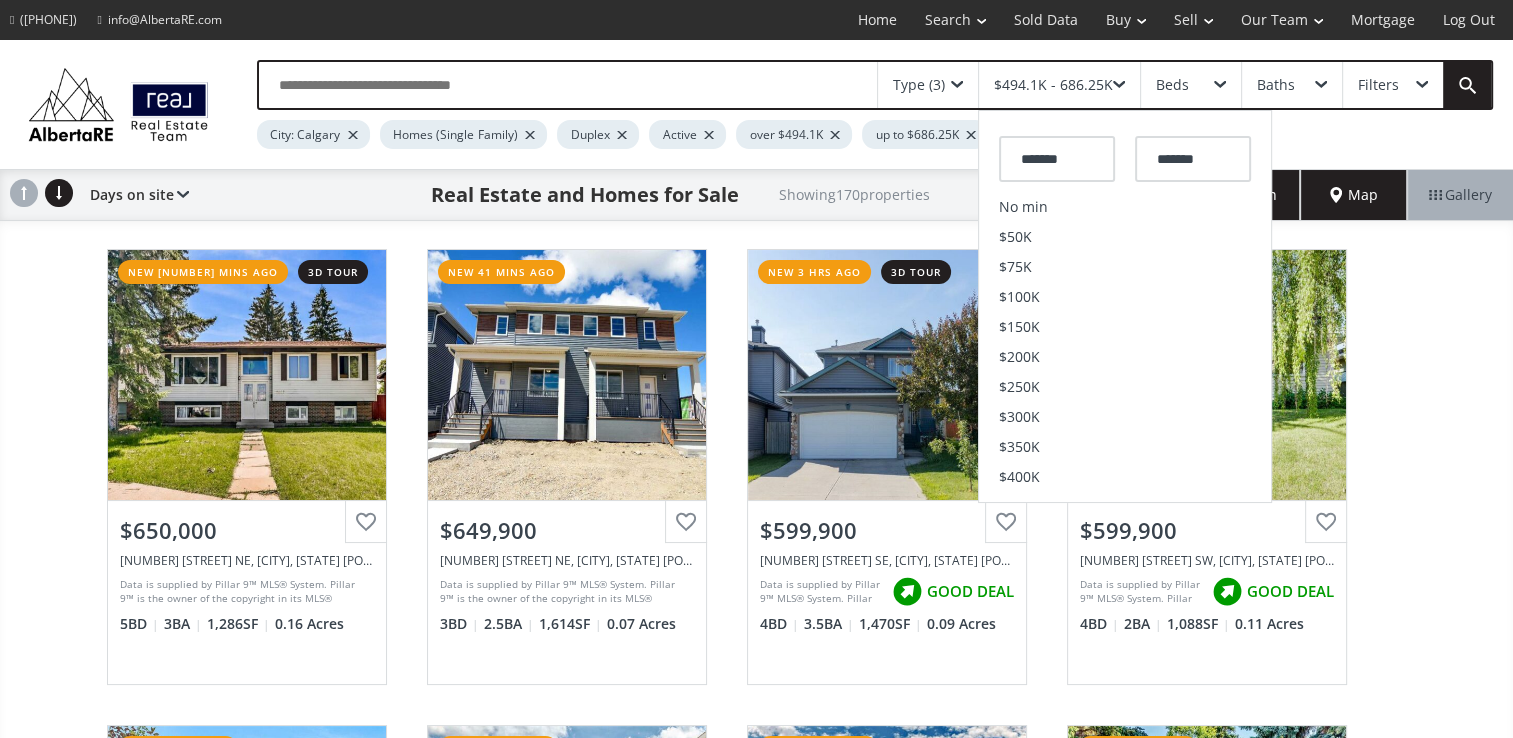 click on "$400K" at bounding box center [1125, 477] 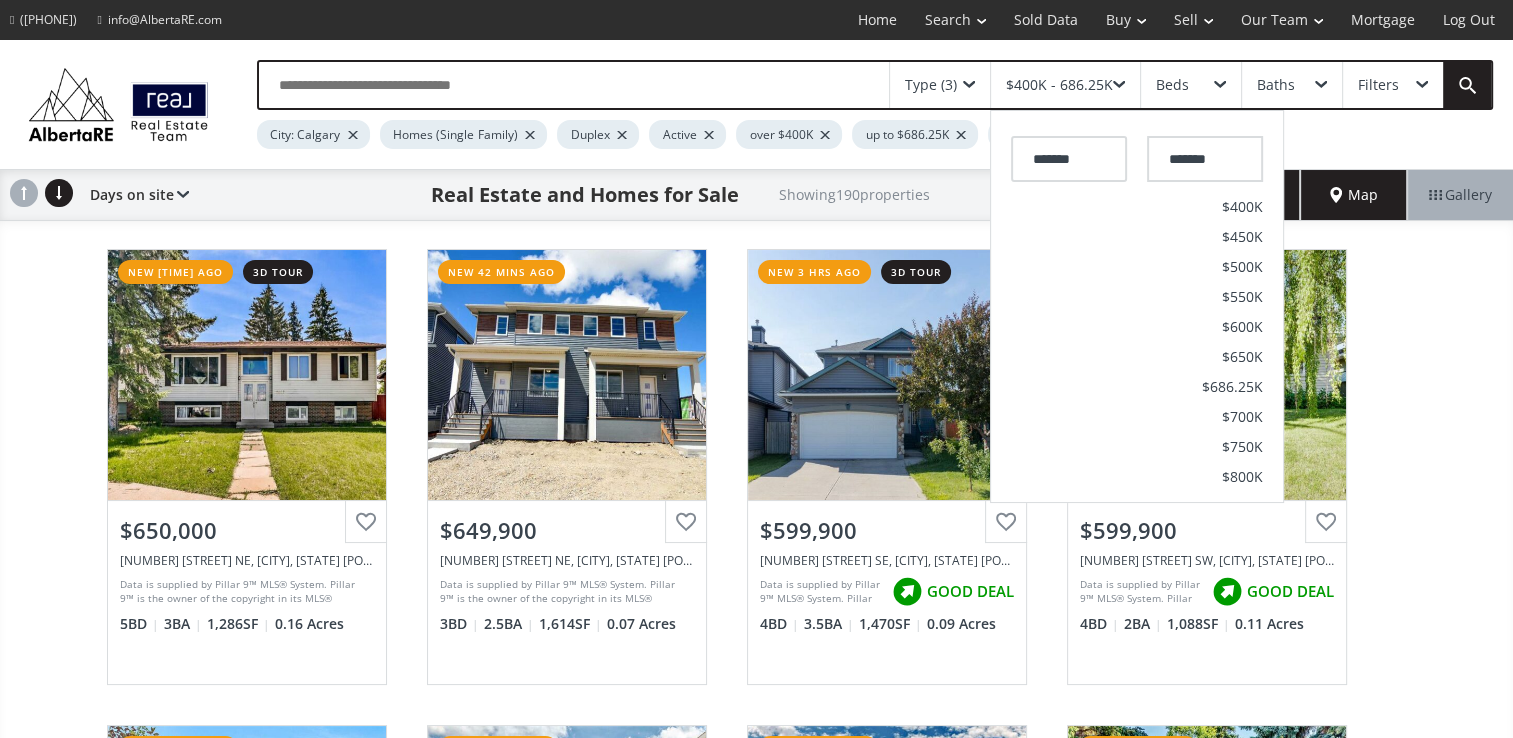 click on "*******" at bounding box center (1069, 159) 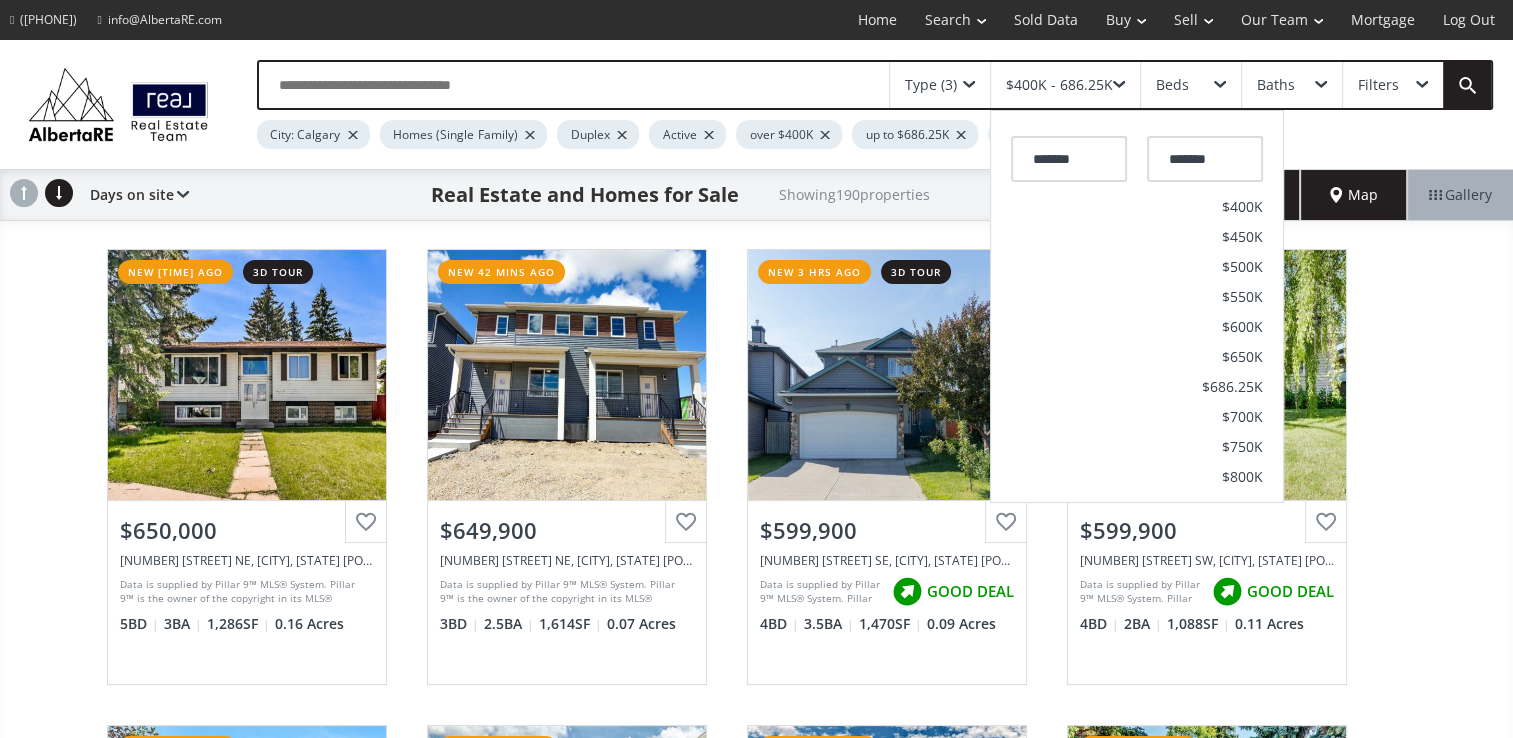 click on "$550K" at bounding box center [1242, 207] 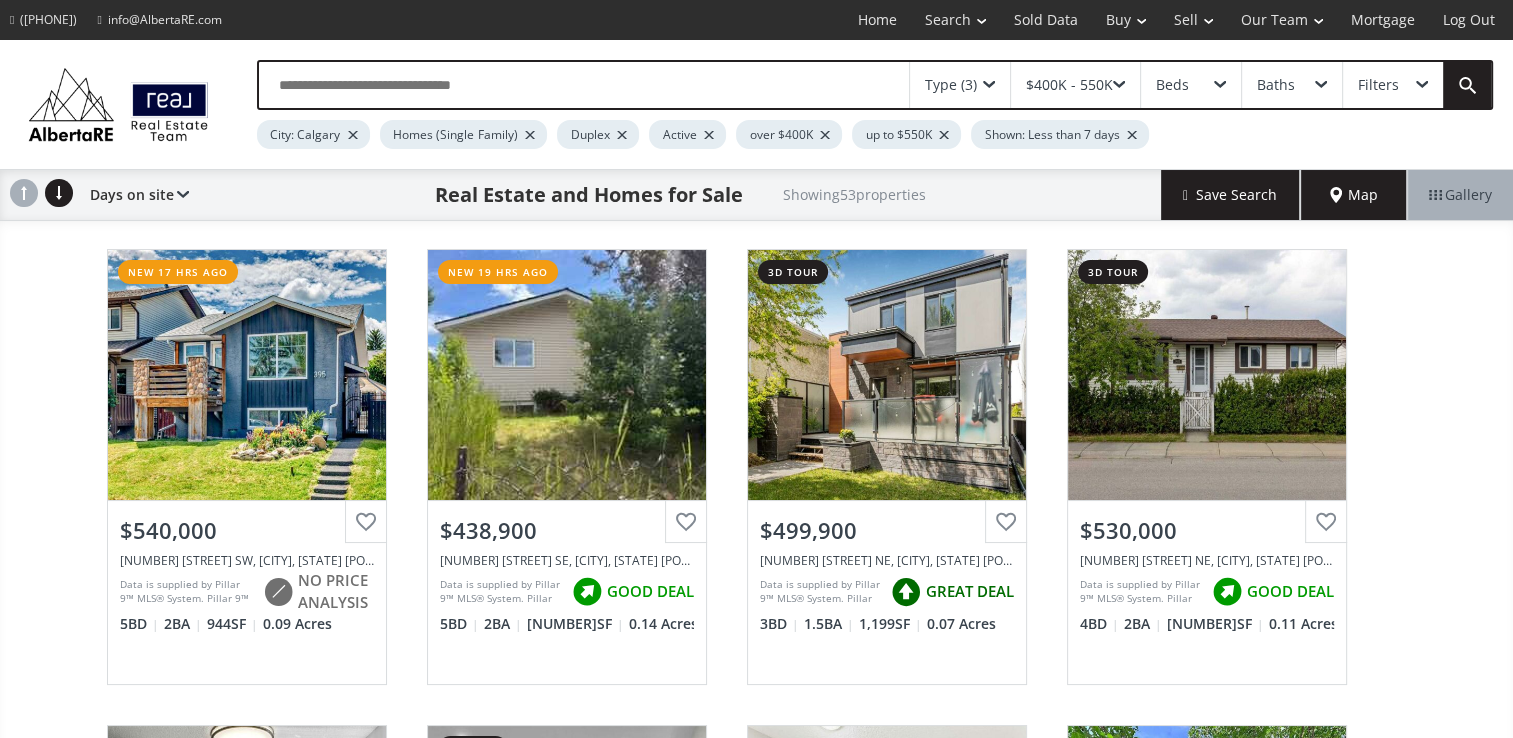 click at bounding box center (989, 85) 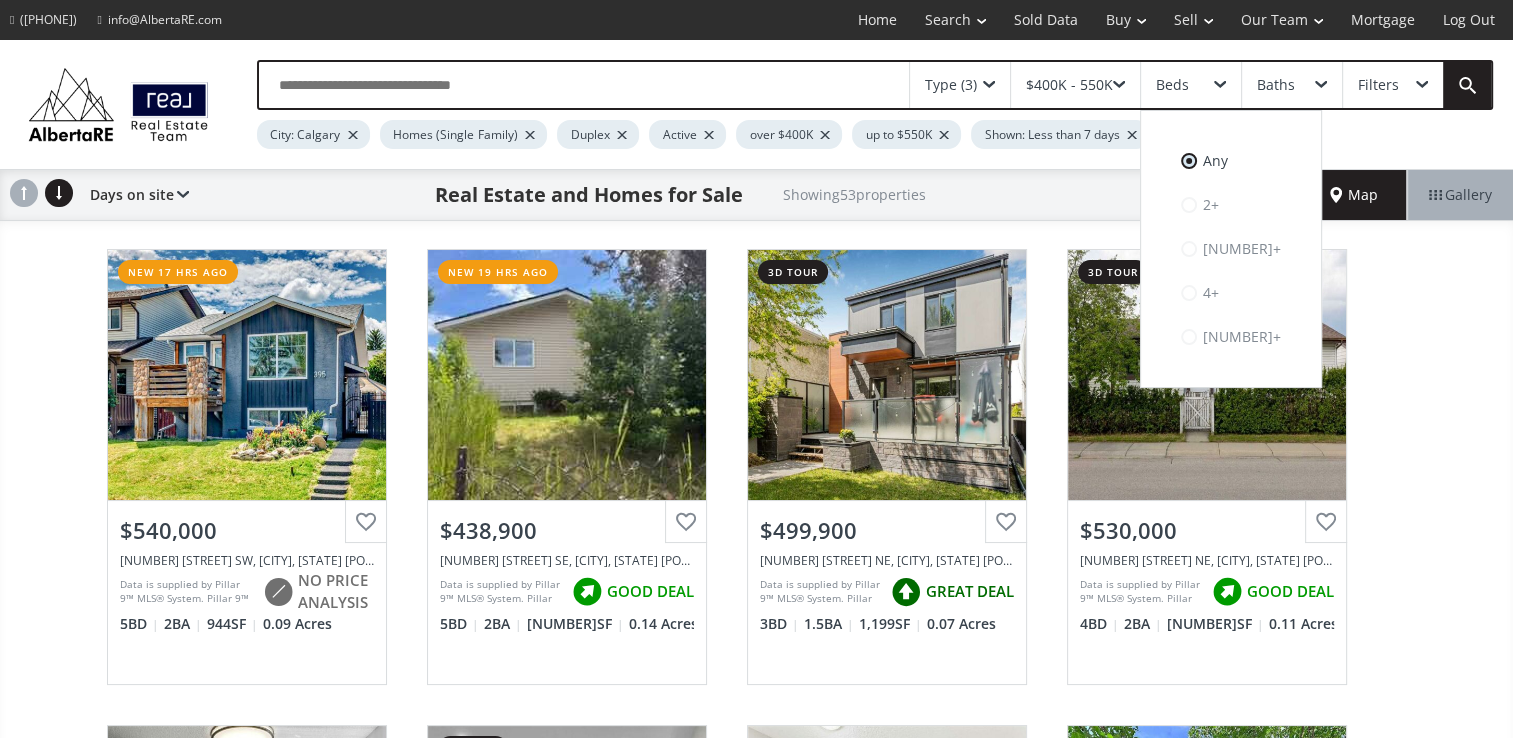 click on "2+" at bounding box center (1231, 161) 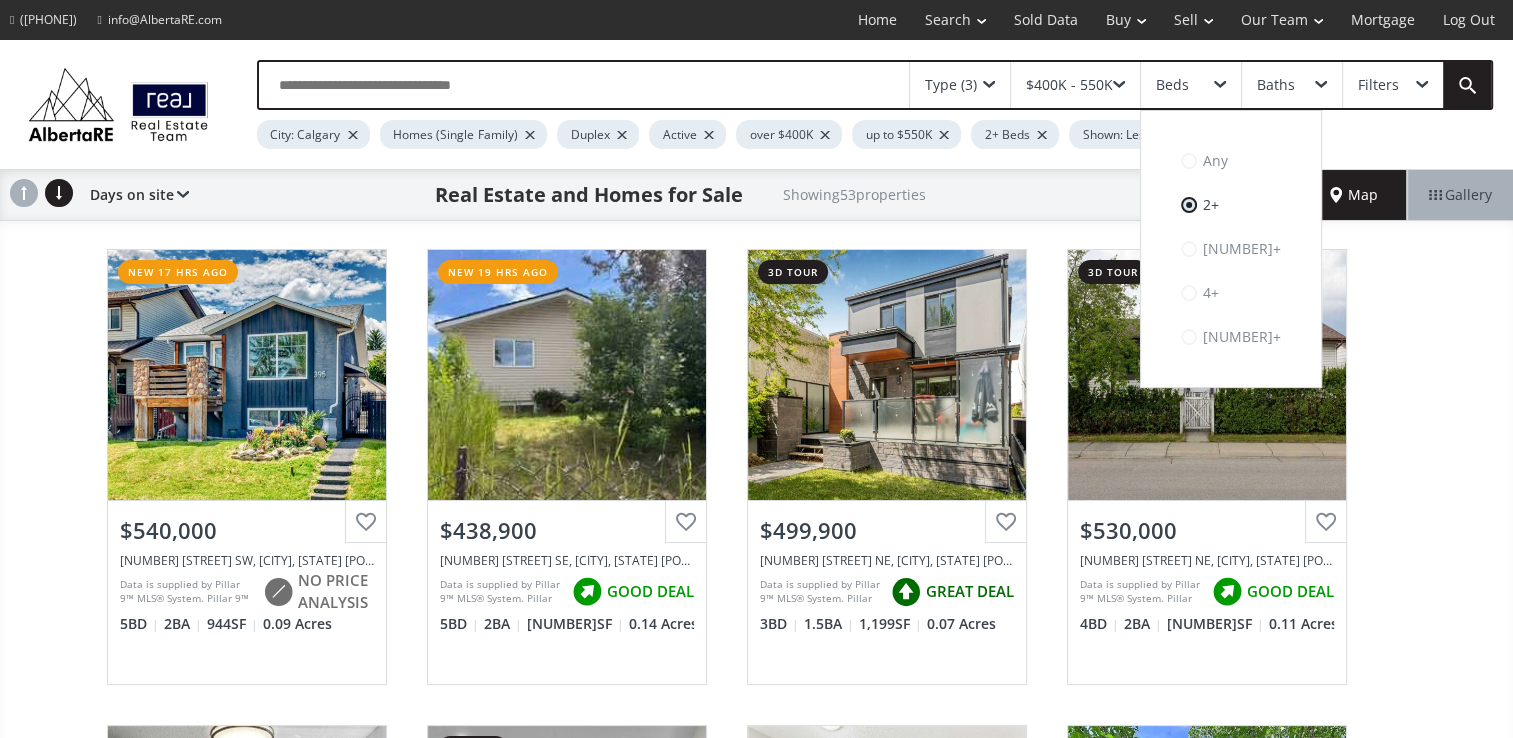 click at bounding box center [989, 85] 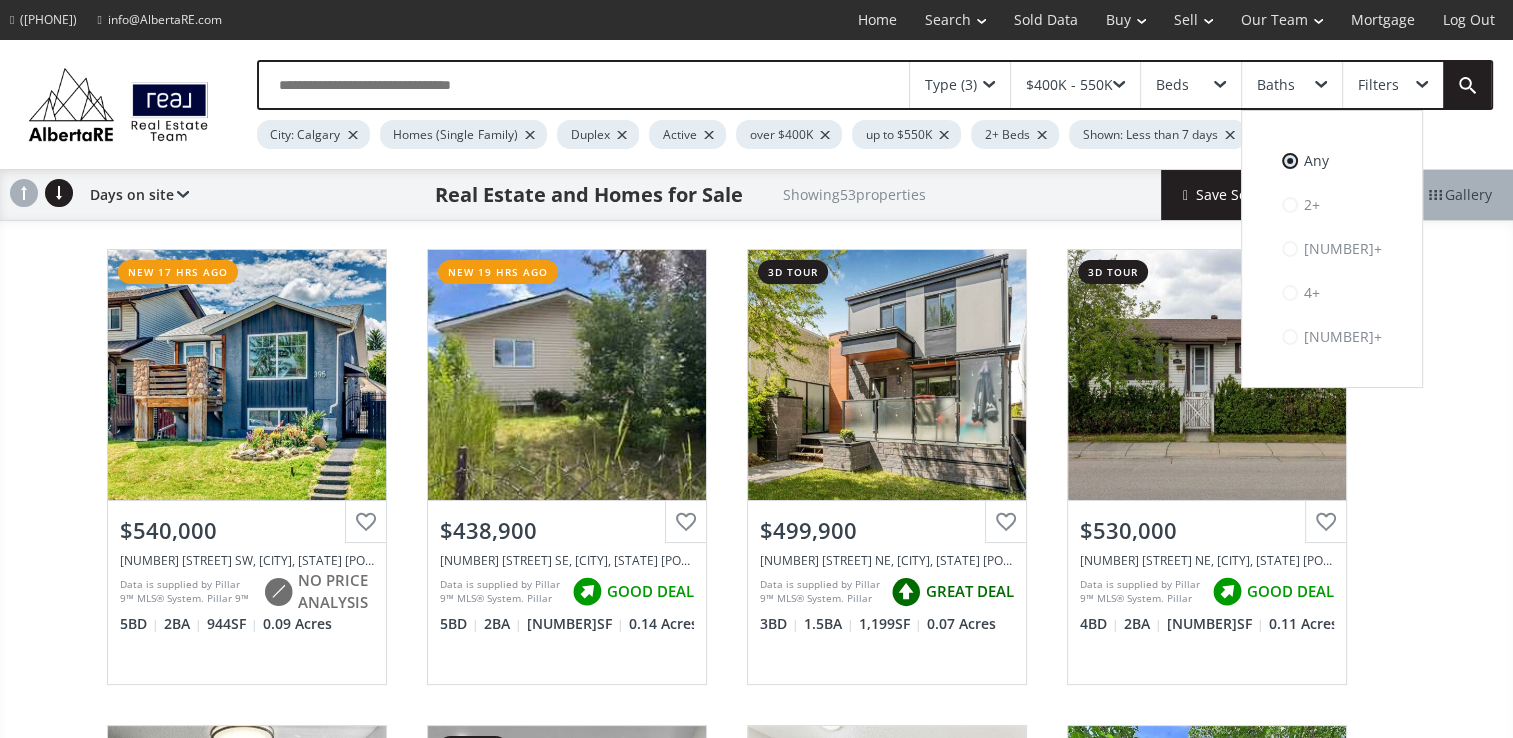 click on "2+" at bounding box center (1332, 161) 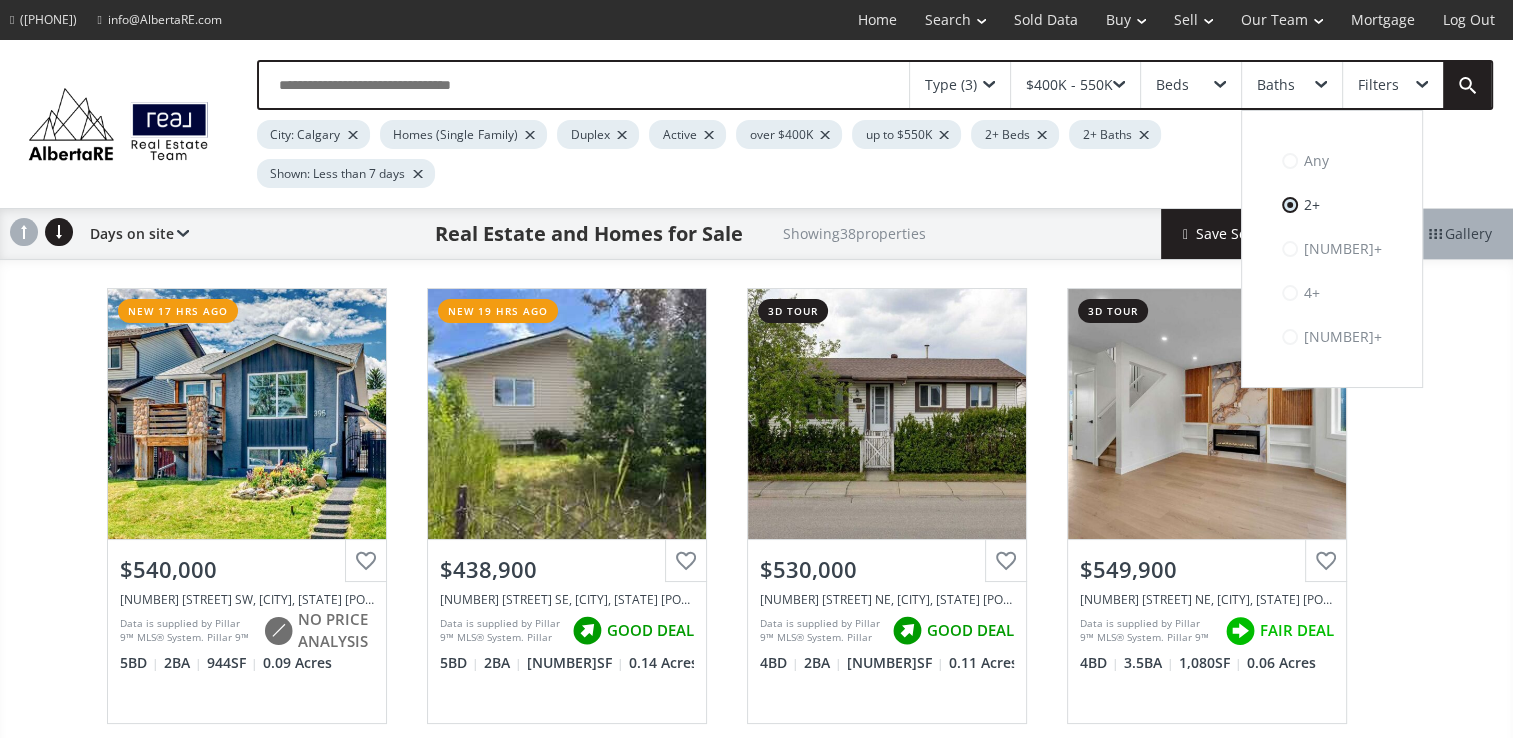 click at bounding box center (1422, 85) 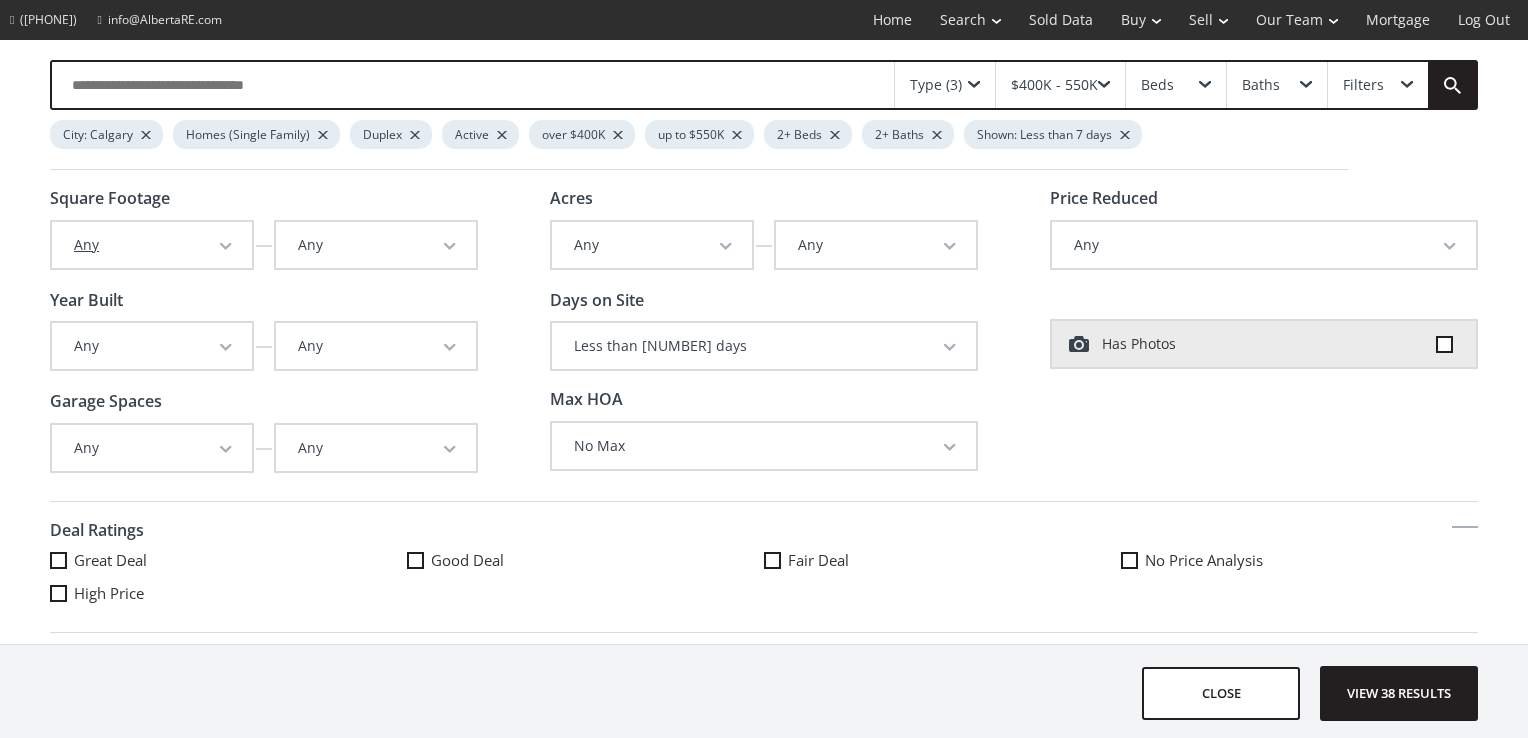 click at bounding box center [226, 247] 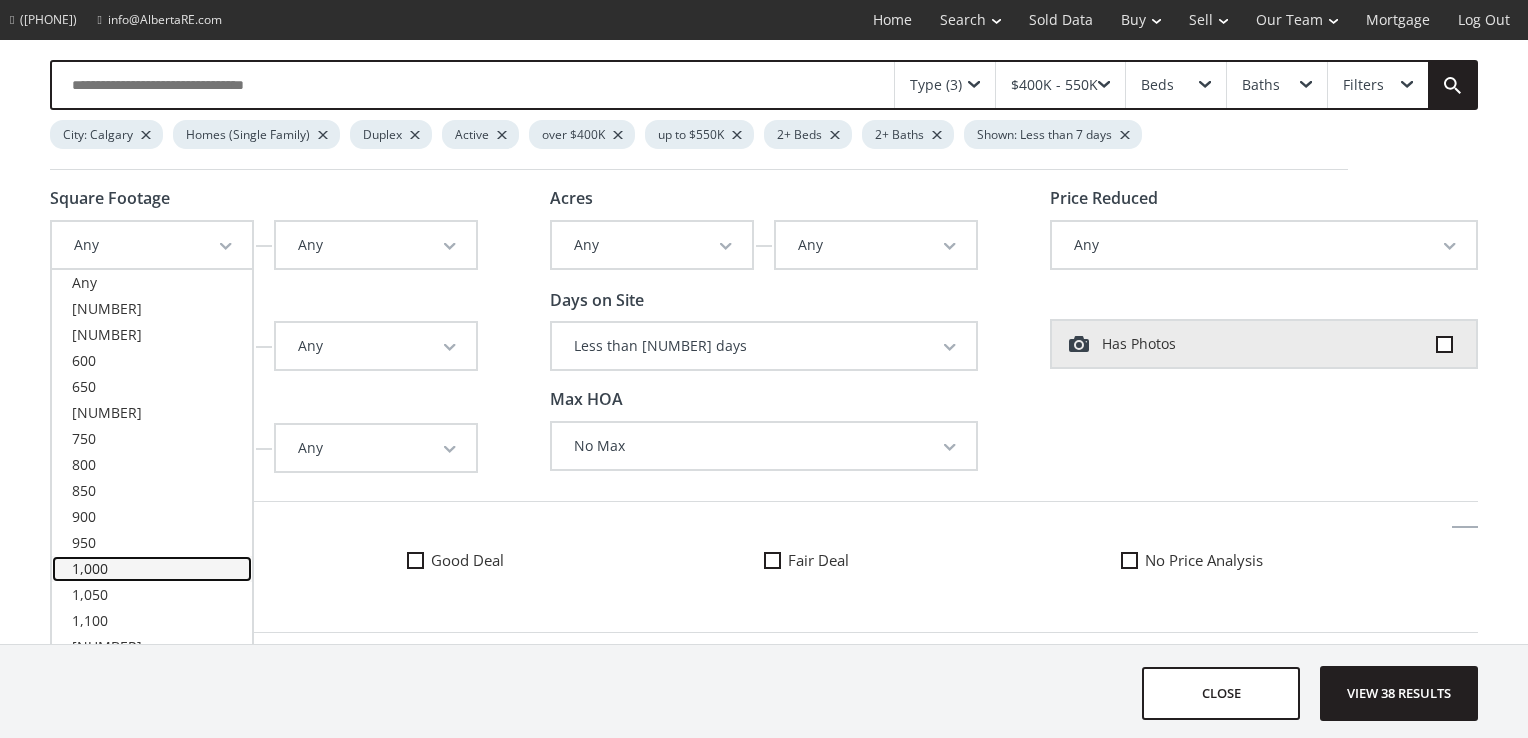 click on "1,000" at bounding box center [152, 283] 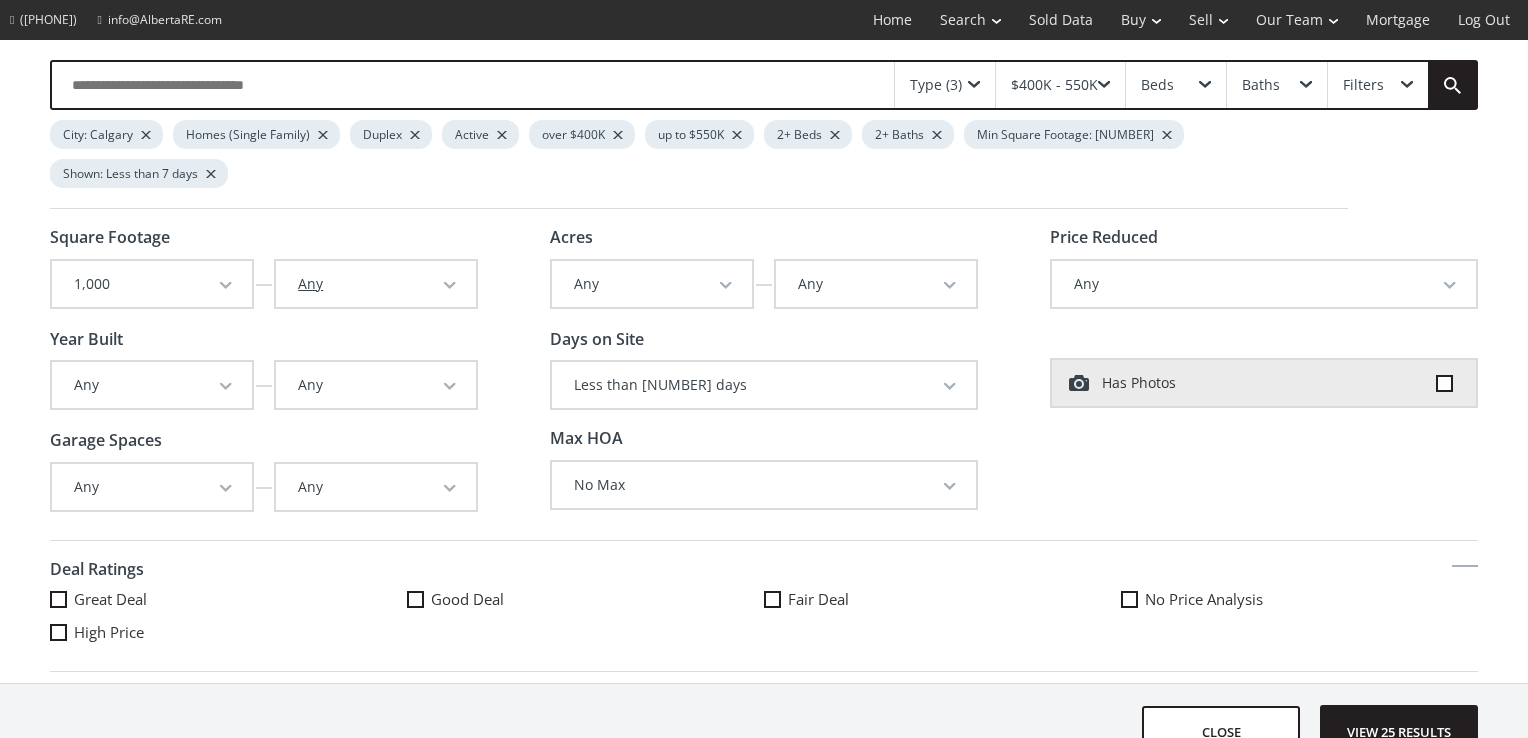 click at bounding box center [450, 286] 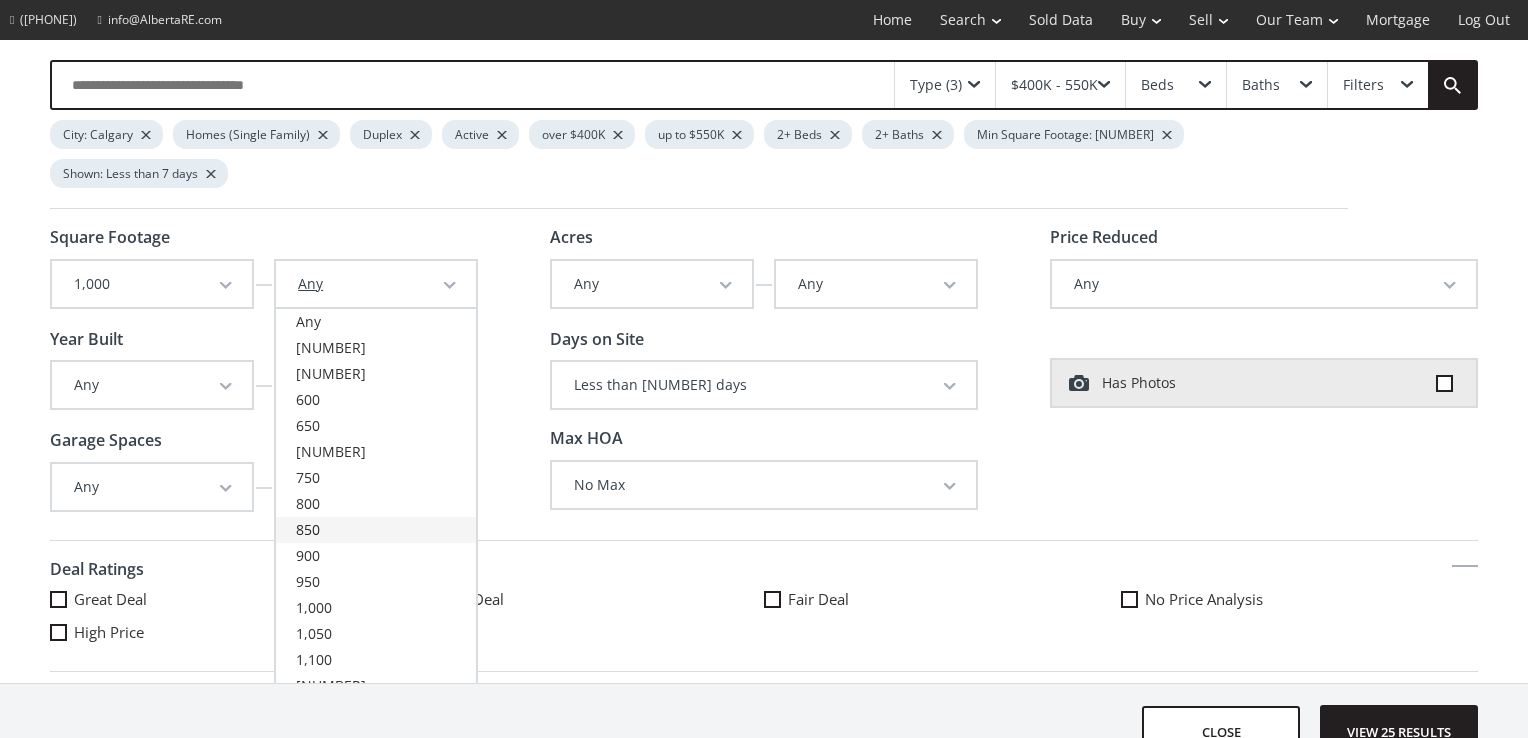 scroll, scrollTop: 266, scrollLeft: 0, axis: vertical 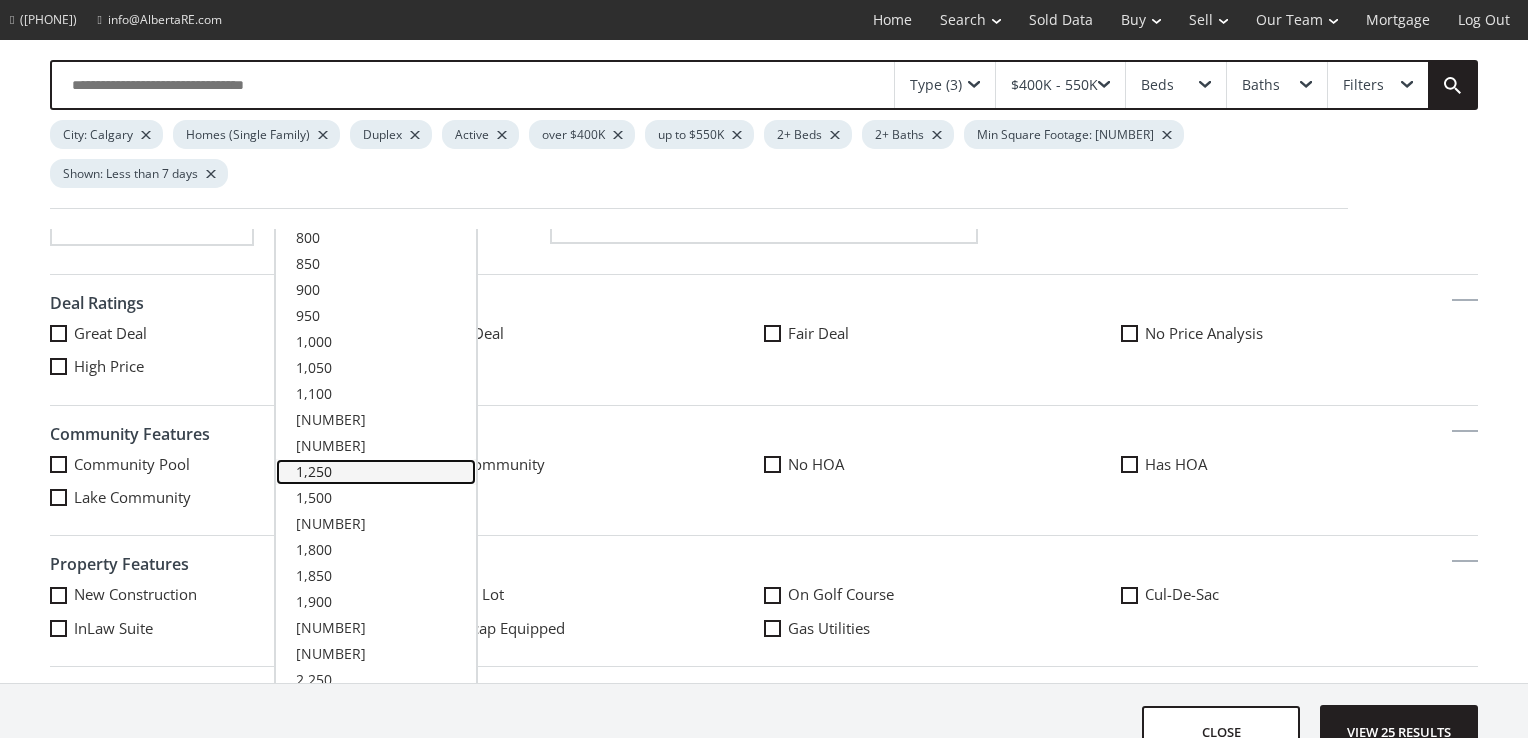 click on "1,250" at bounding box center (376, 56) 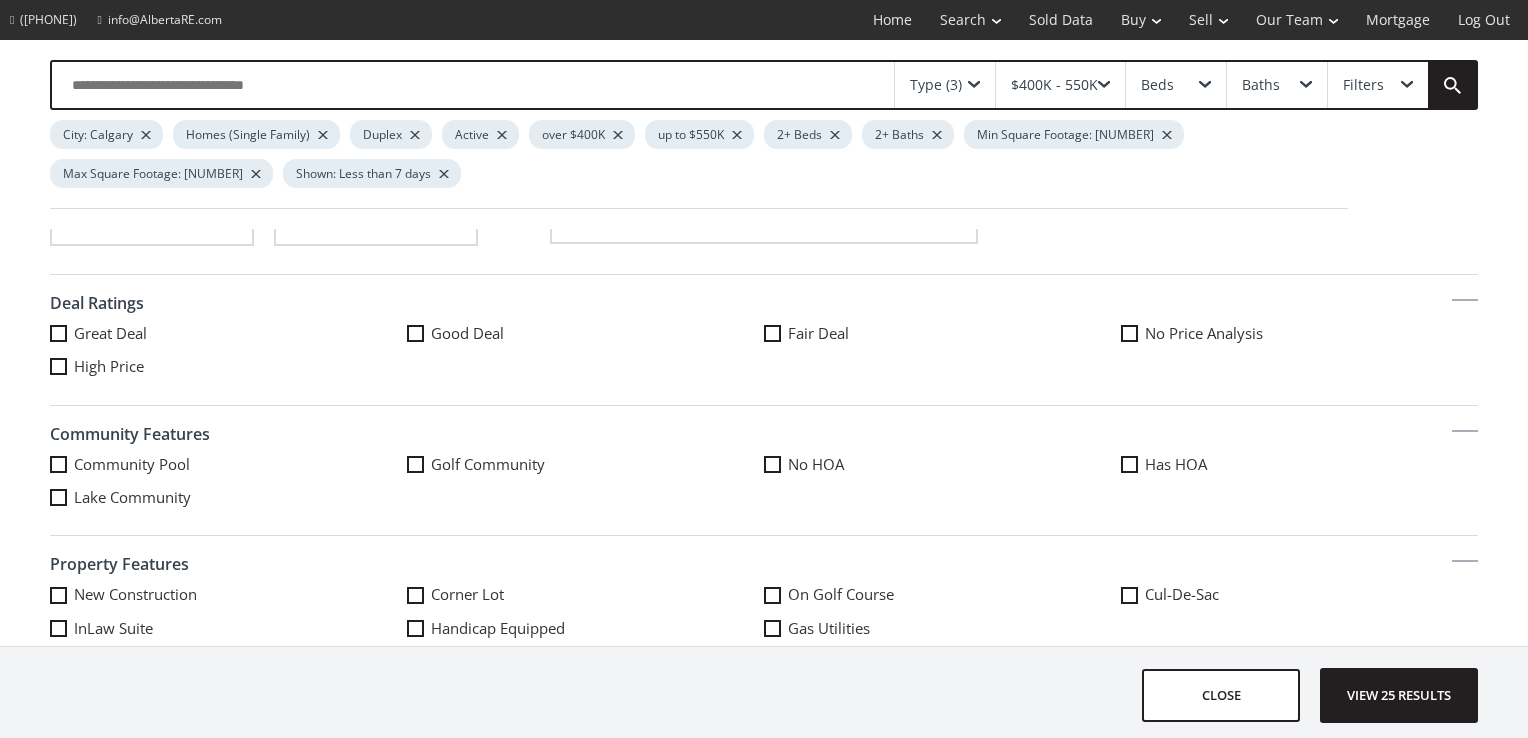 scroll, scrollTop: 0, scrollLeft: 0, axis: both 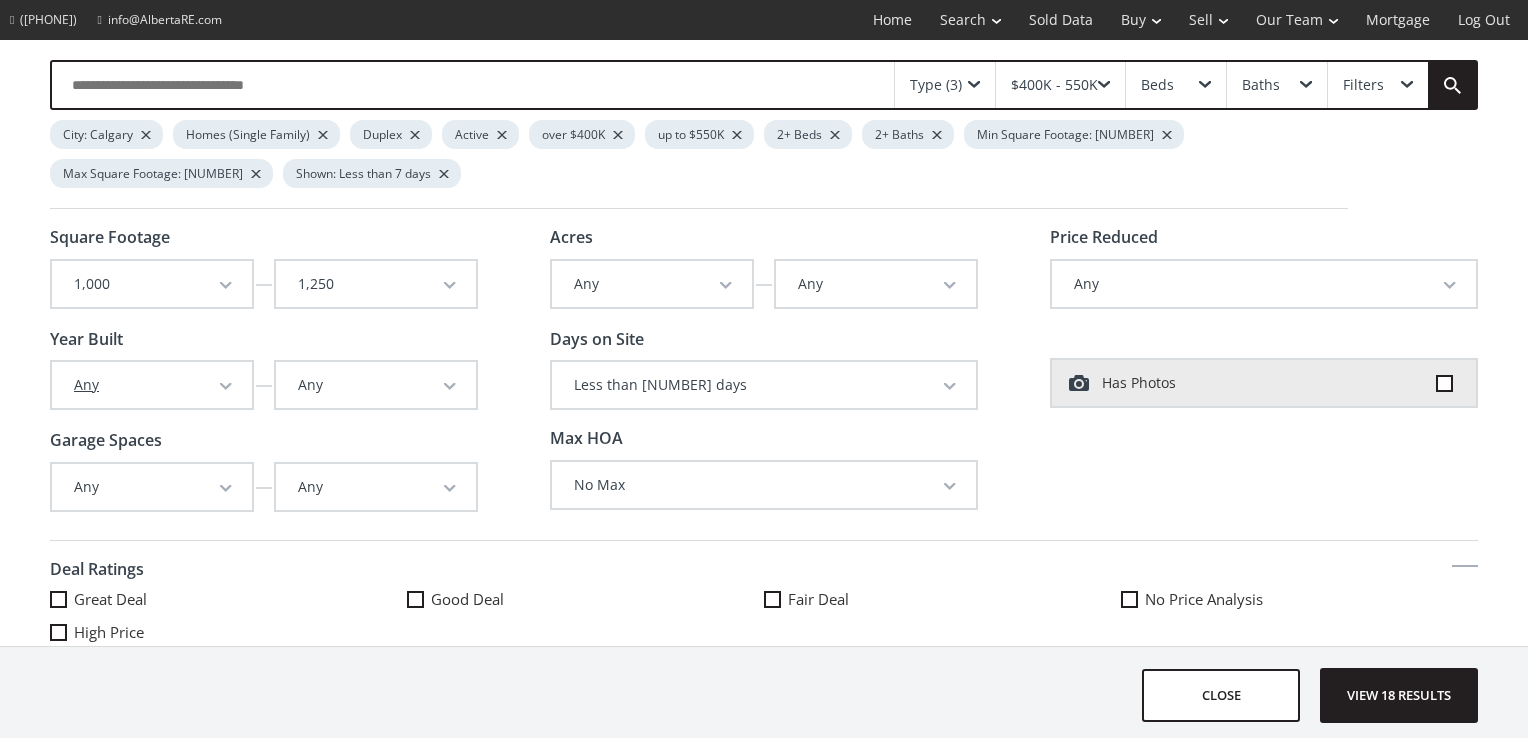 click on "Any" at bounding box center [152, 385] 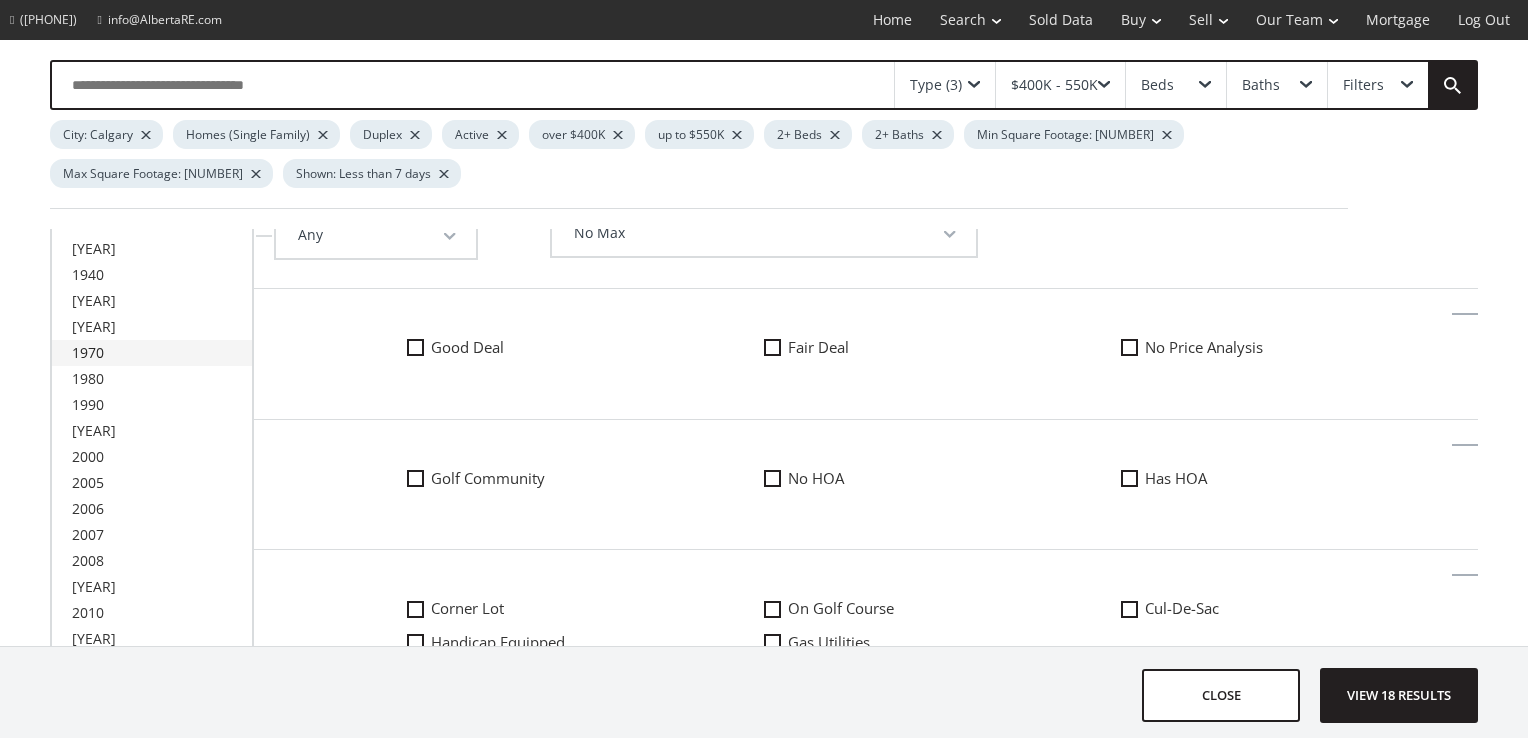 scroll, scrollTop: 267, scrollLeft: 0, axis: vertical 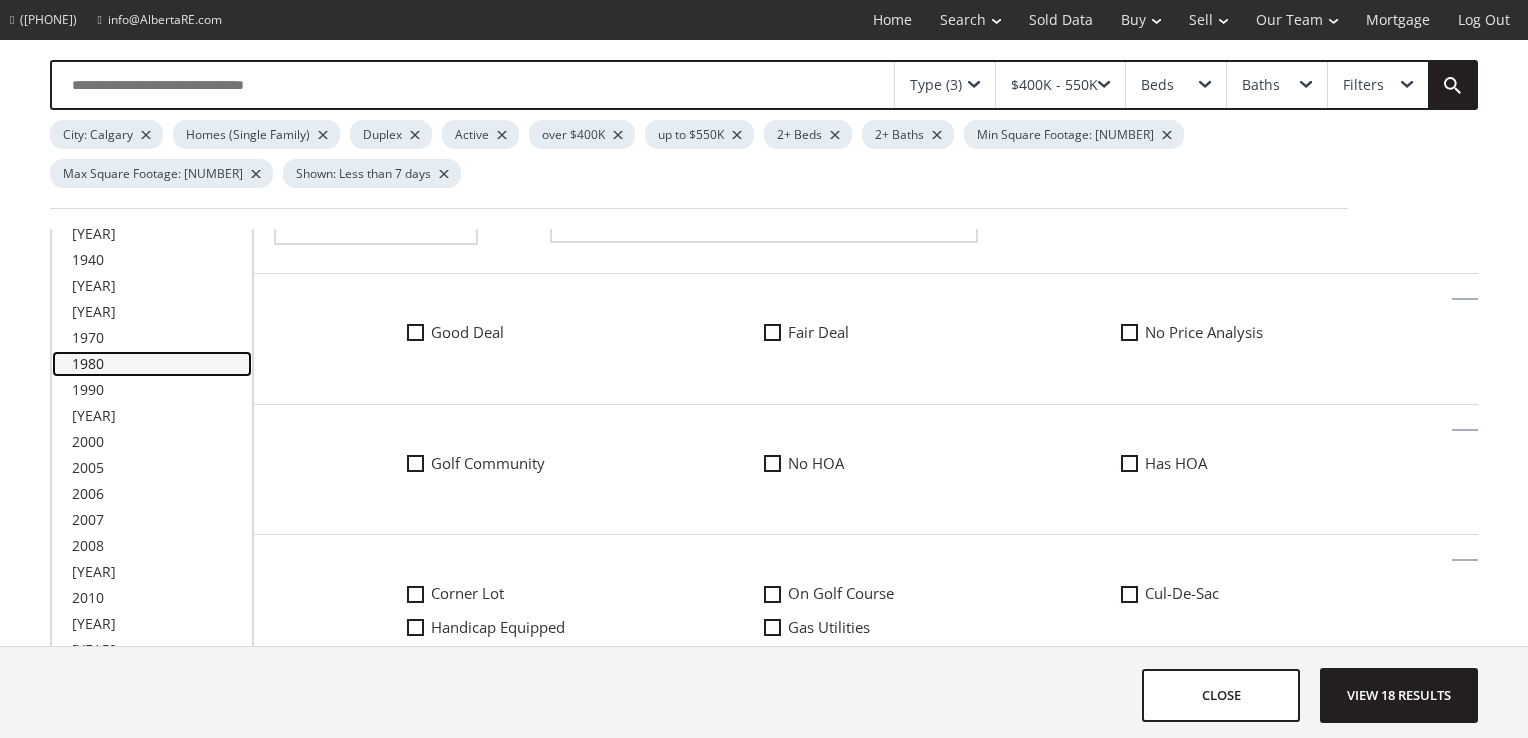 click on "1980" at bounding box center [152, 156] 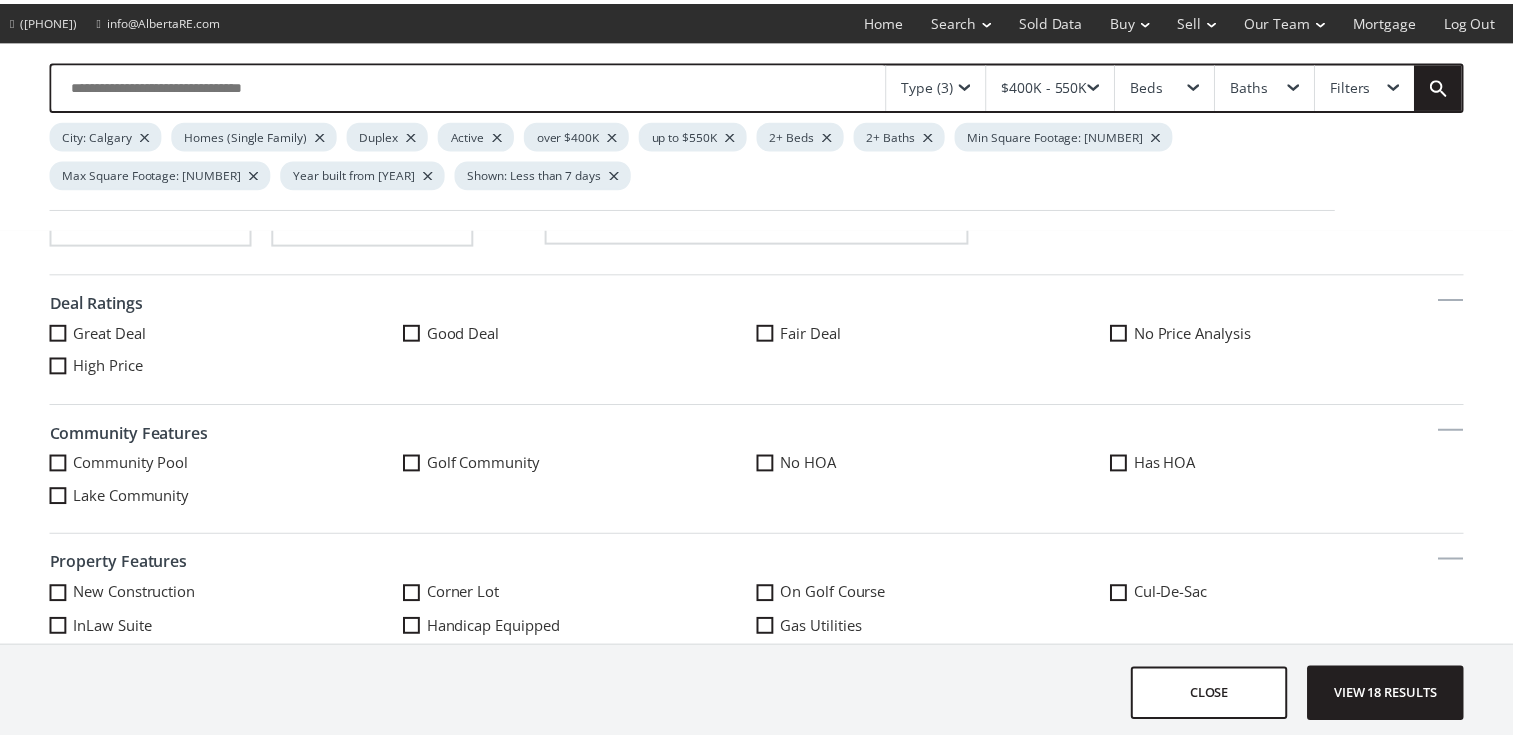 scroll, scrollTop: 0, scrollLeft: 0, axis: both 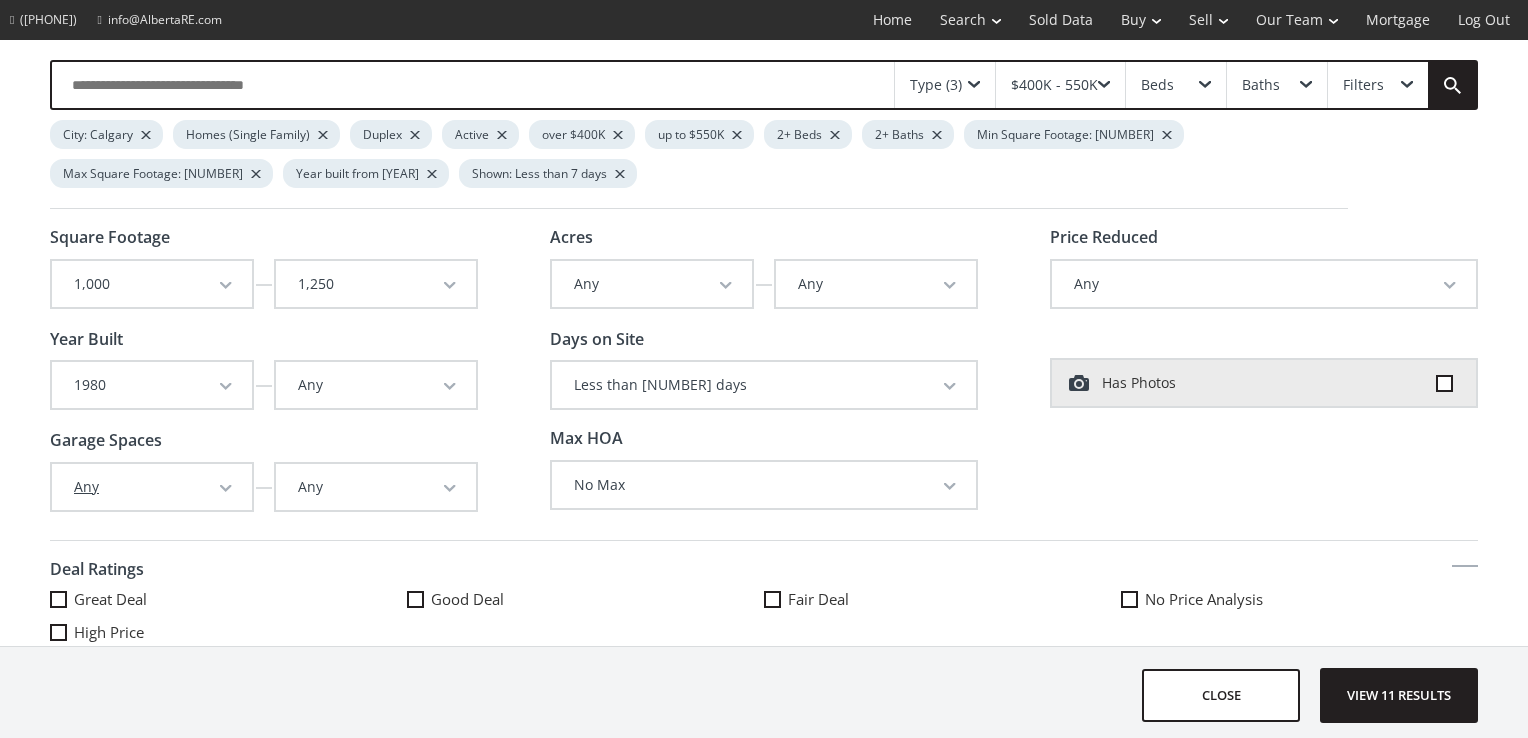 click at bounding box center [226, 489] 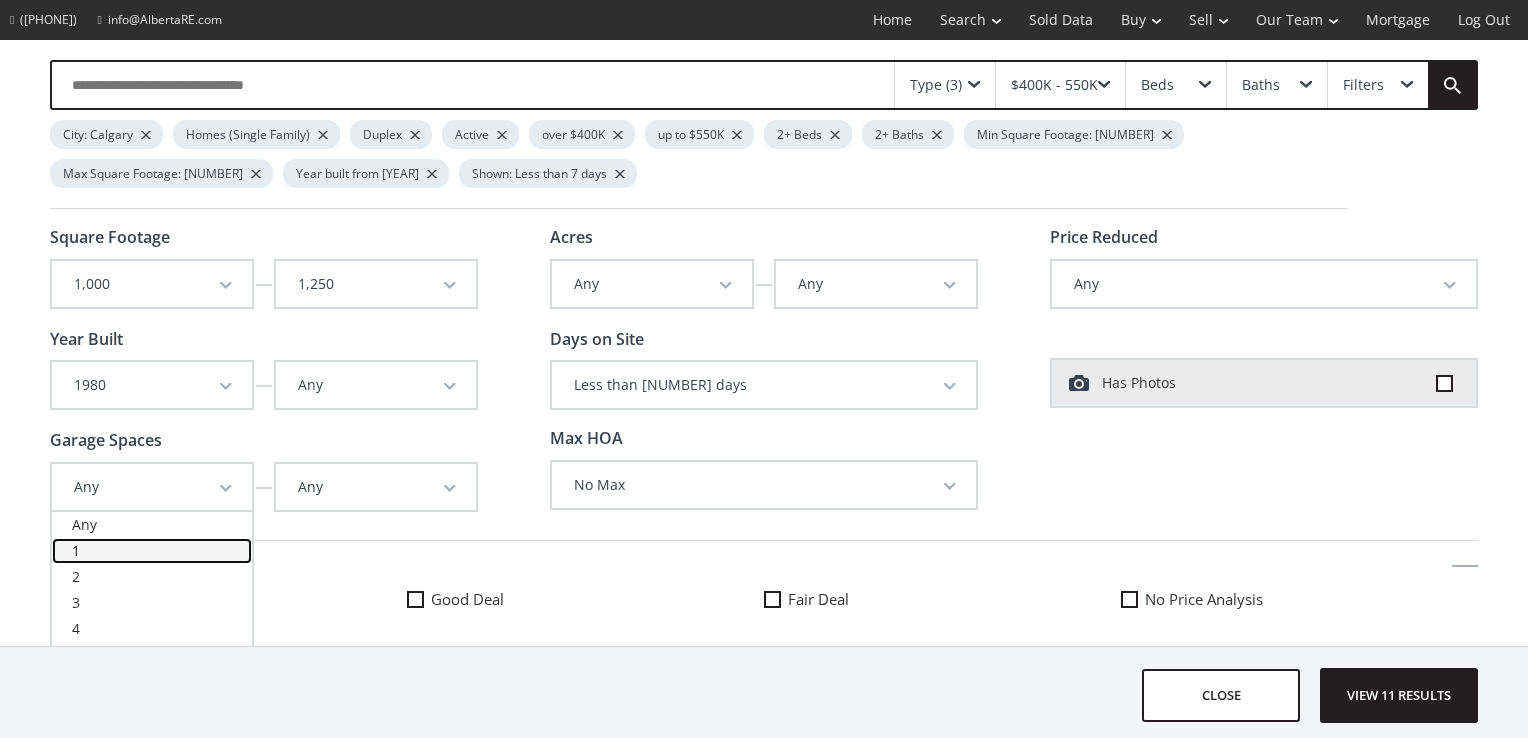 click on "1" at bounding box center (152, 525) 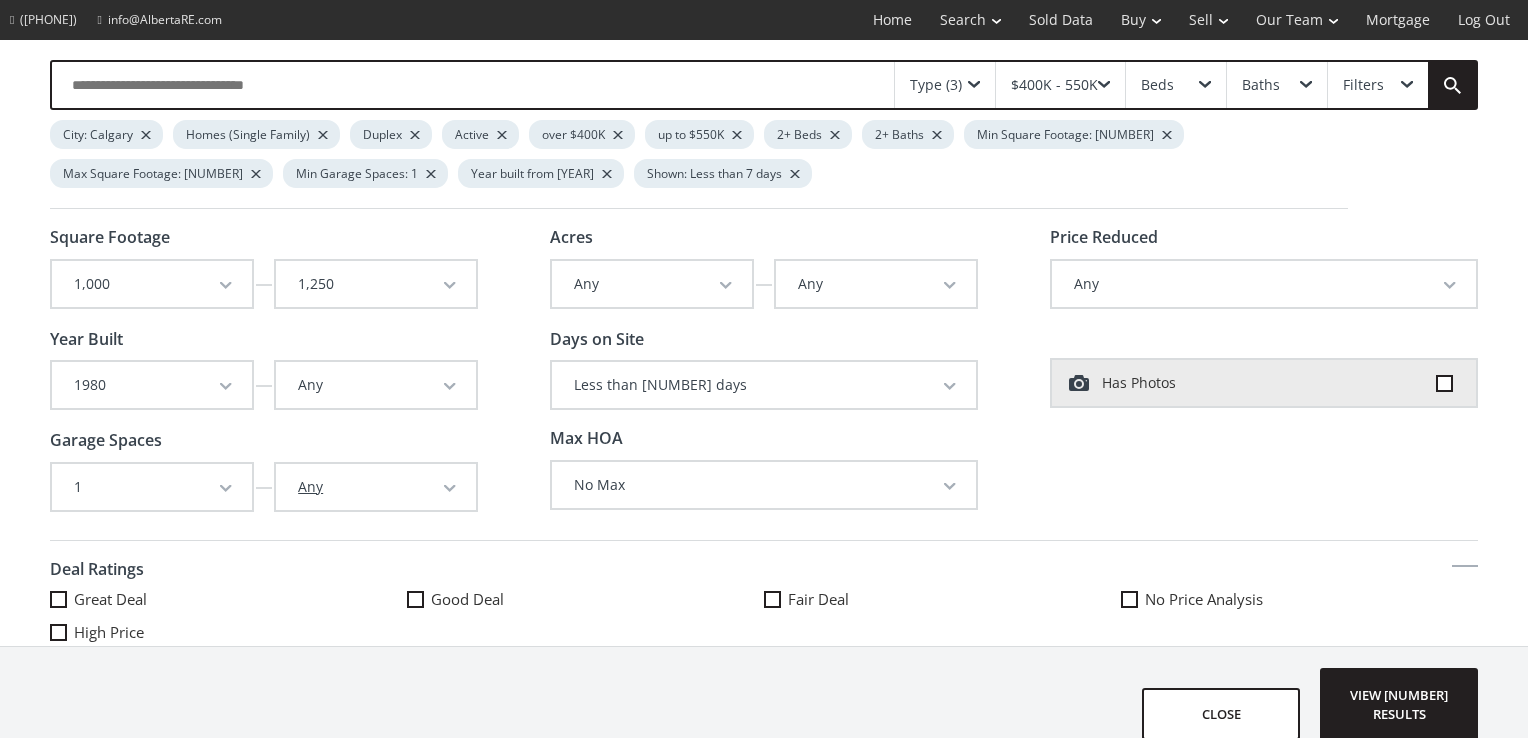 click at bounding box center [450, 489] 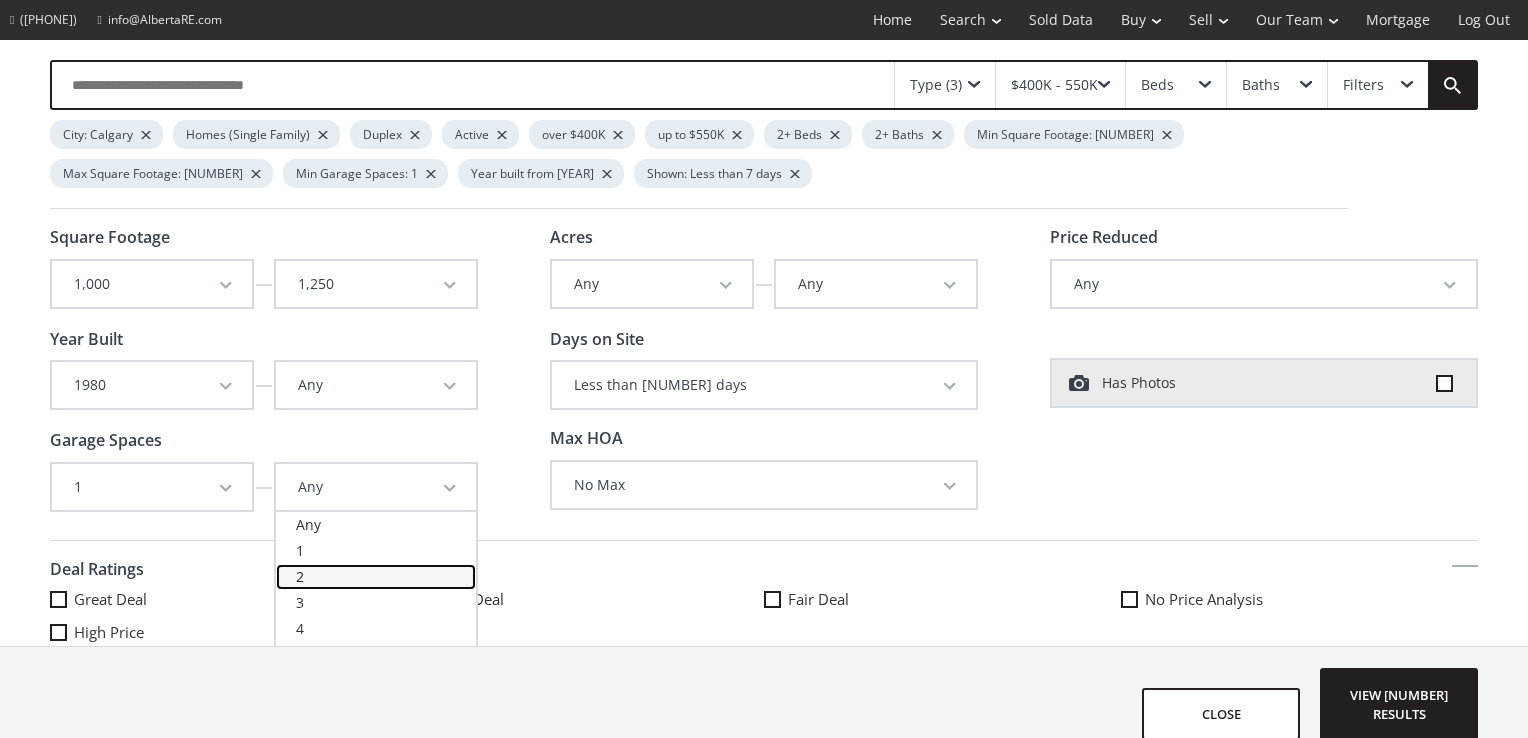 click on "2" at bounding box center (376, 525) 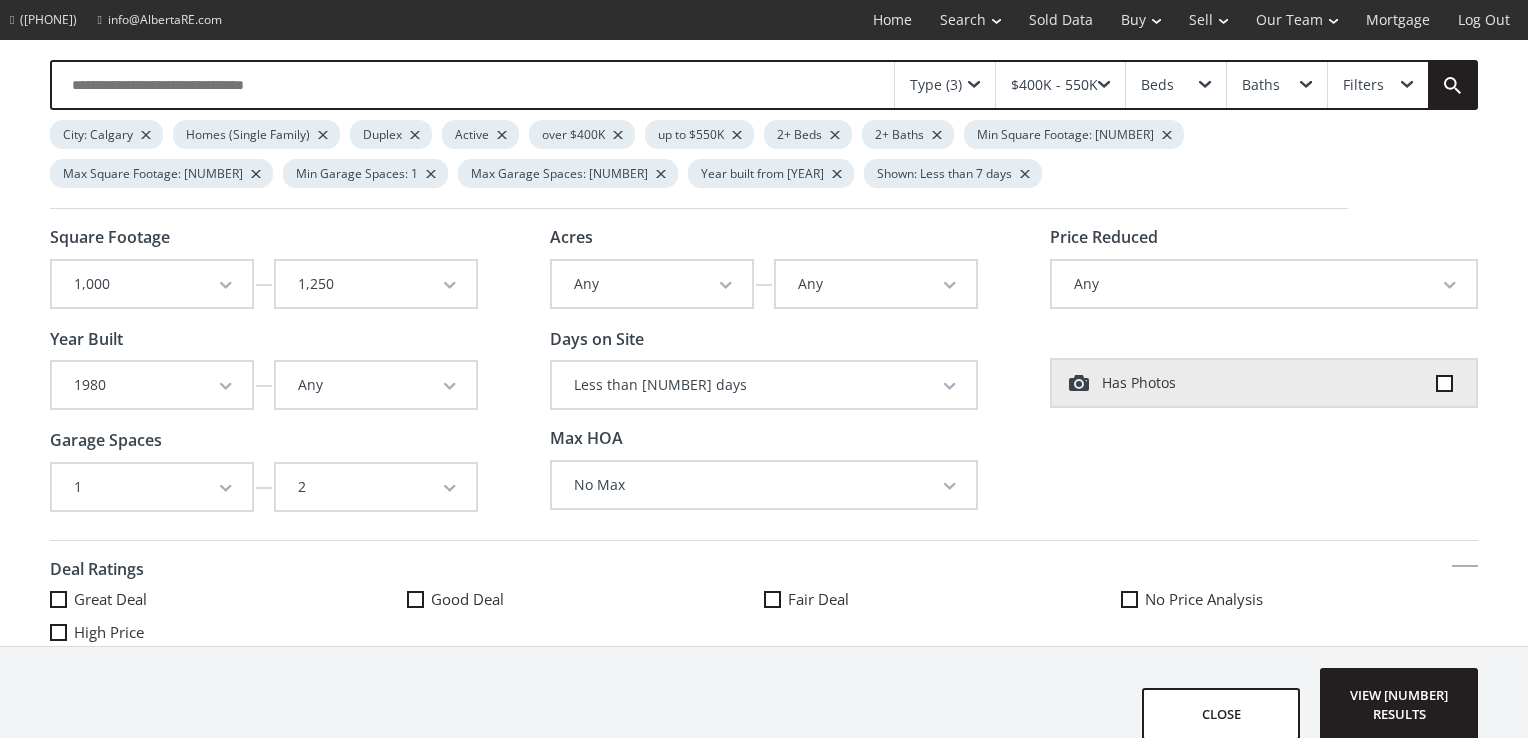 click on "View [NUMBER] results" at bounding box center [1399, 704] 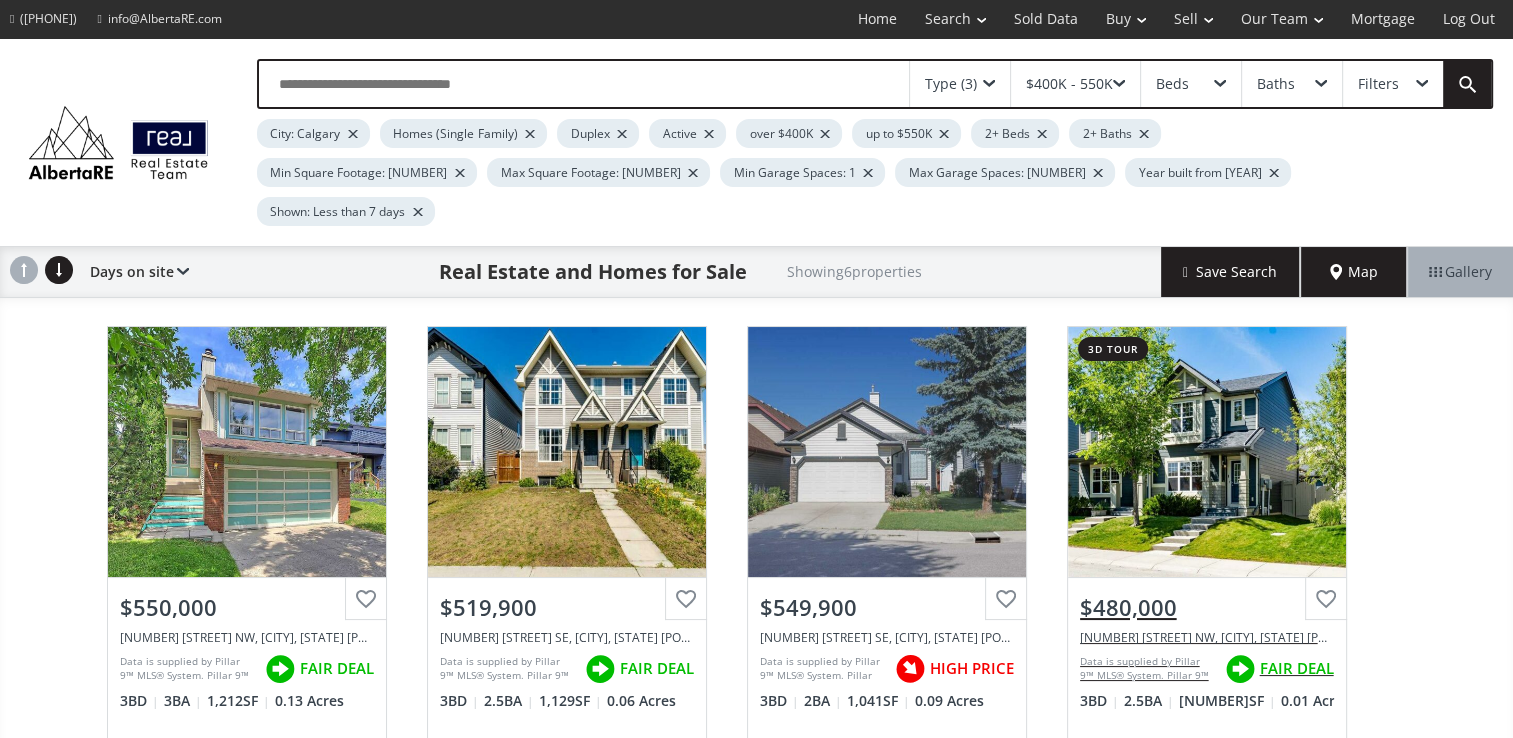 scroll, scrollTop: 0, scrollLeft: 0, axis: both 